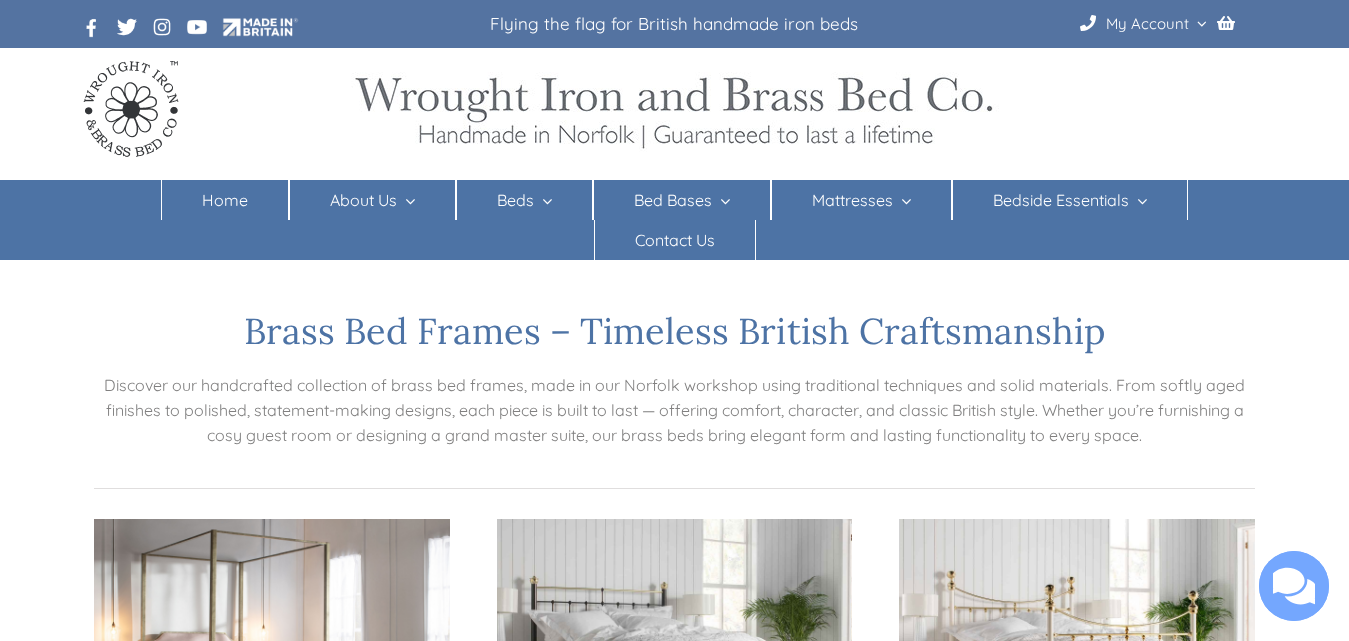 scroll, scrollTop: 0, scrollLeft: 0, axis: both 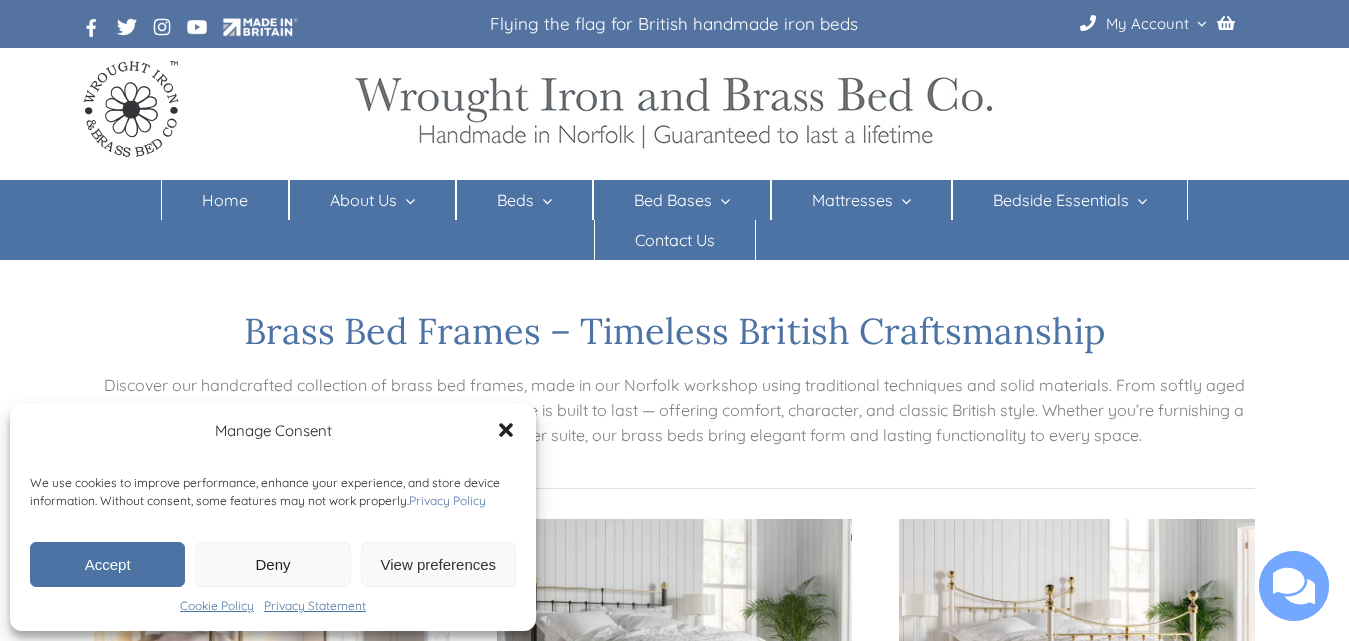 click at bounding box center (543, 201) 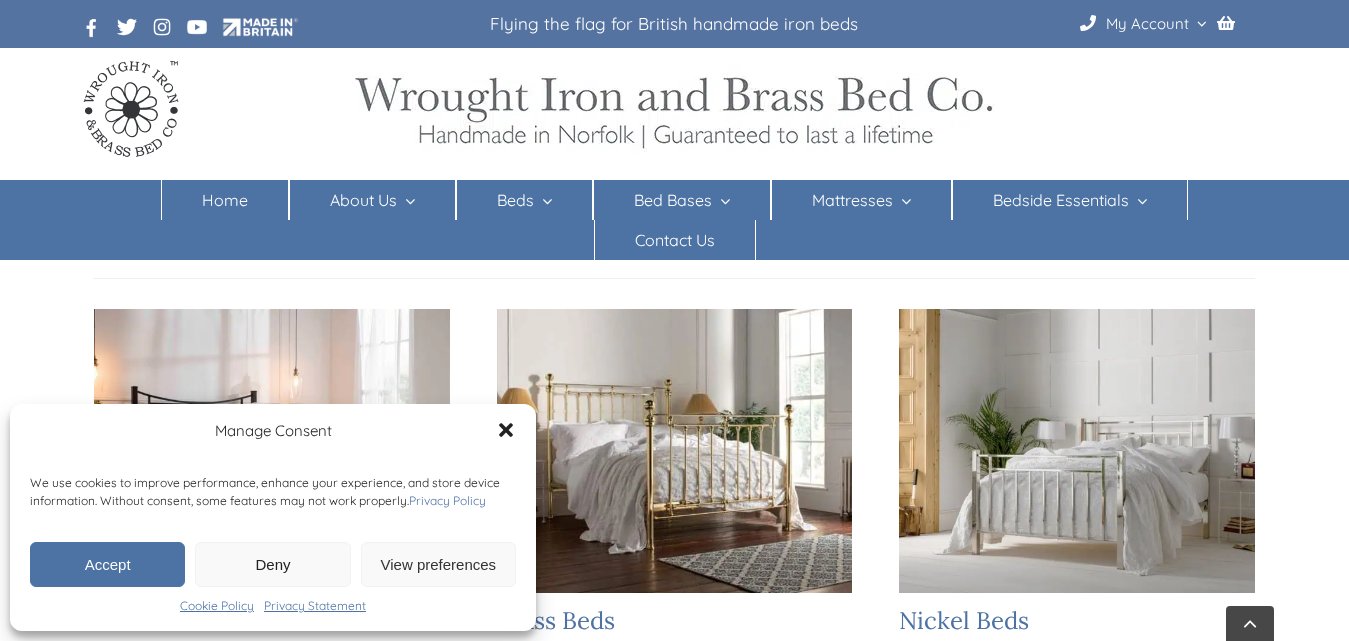 scroll, scrollTop: 400, scrollLeft: 0, axis: vertical 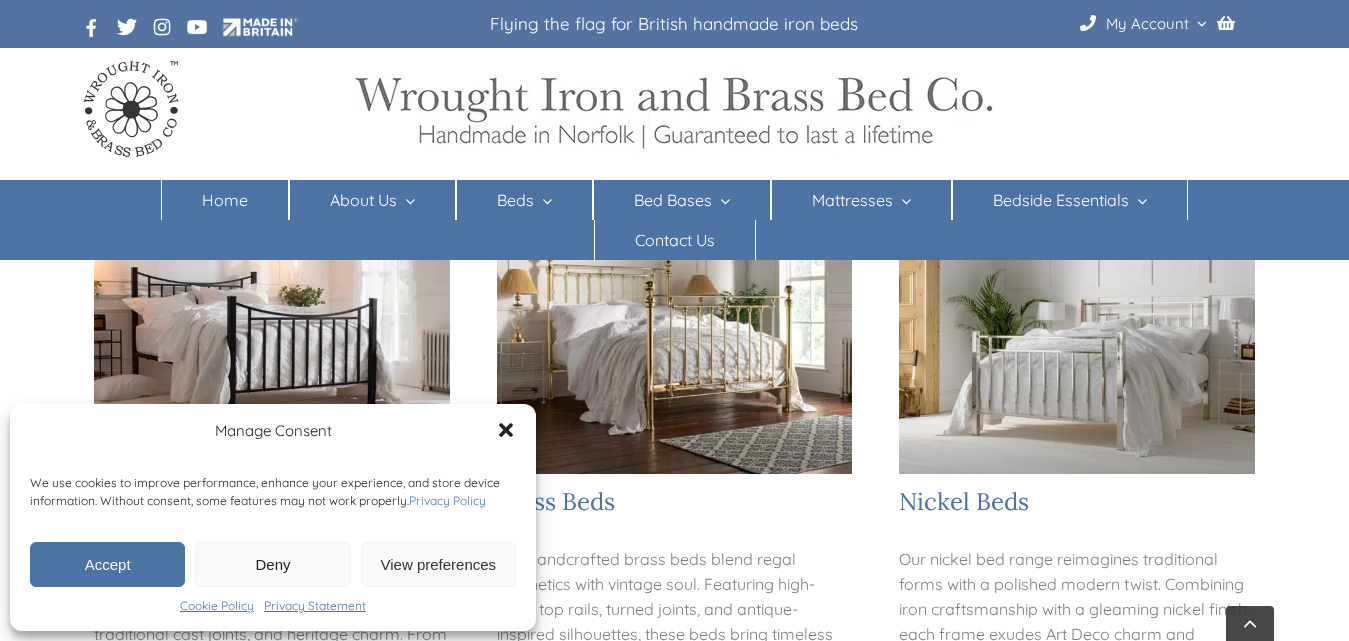 click 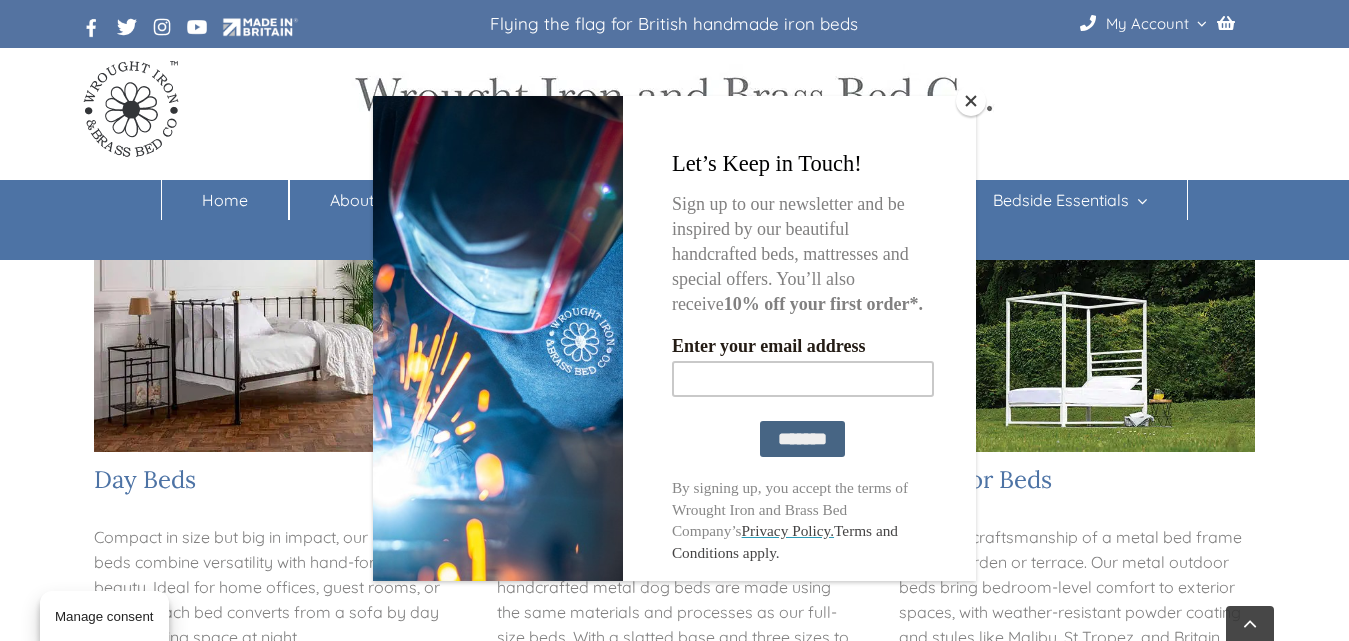 scroll, scrollTop: 1200, scrollLeft: 0, axis: vertical 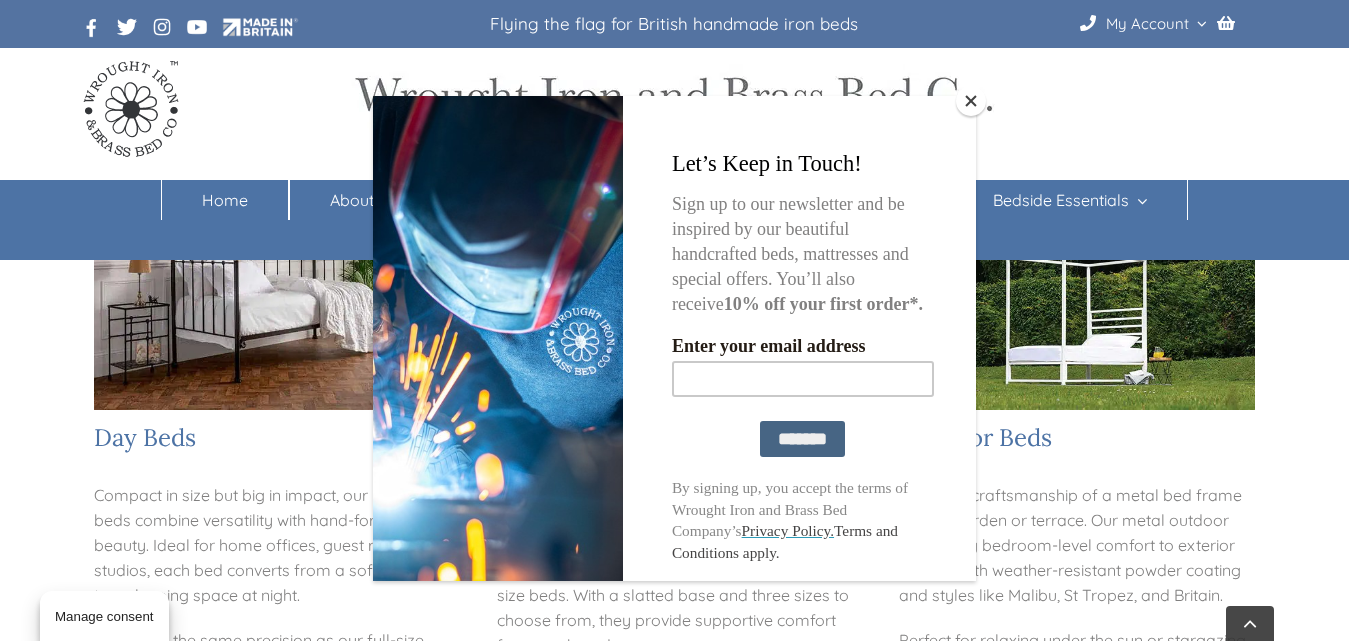 click at bounding box center (971, 101) 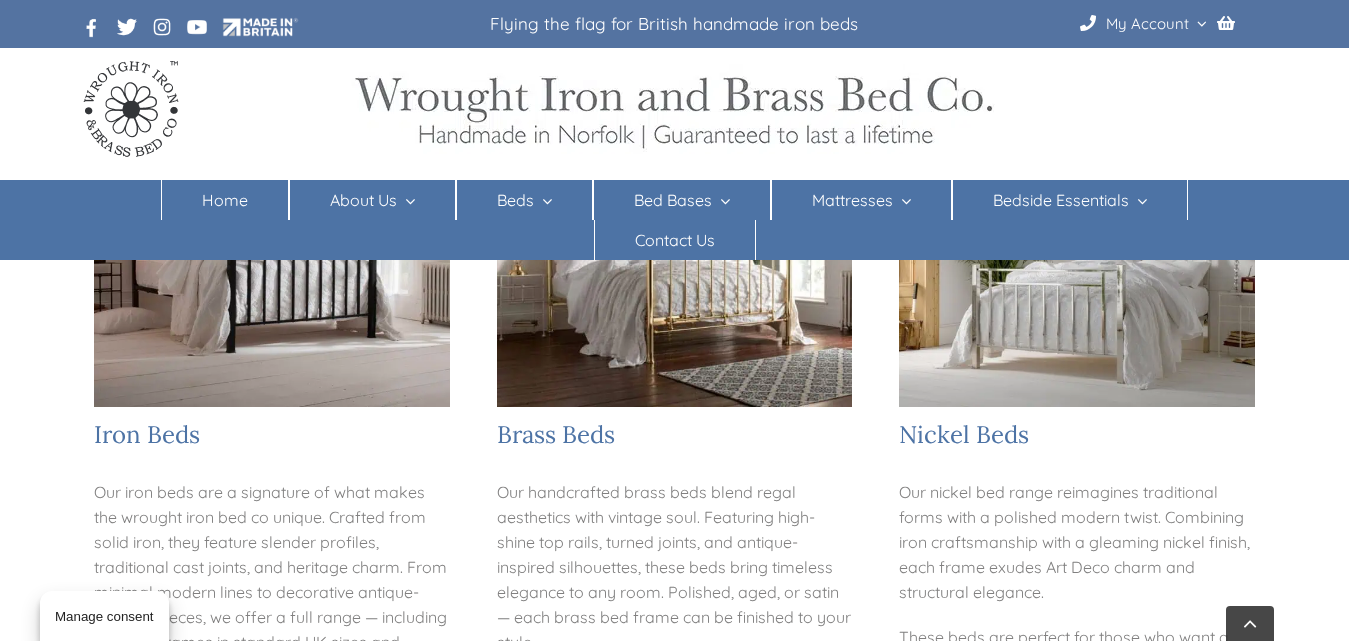 scroll, scrollTop: 500, scrollLeft: 0, axis: vertical 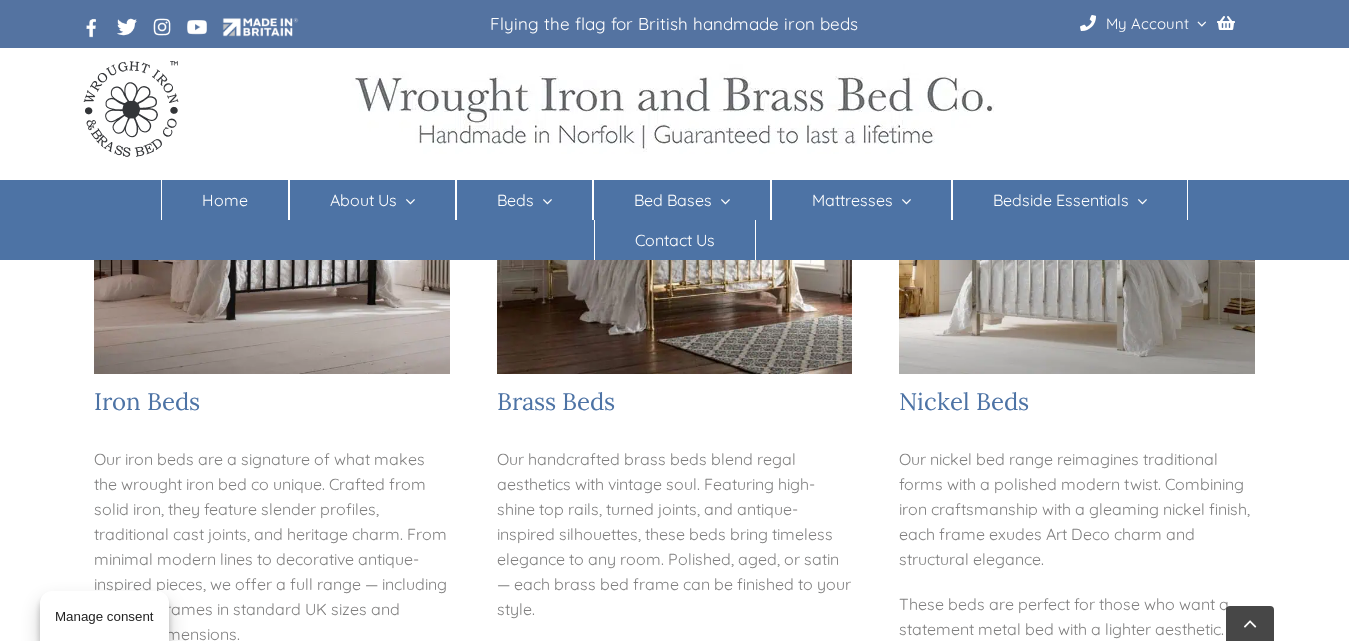 click at bounding box center [272, 232] 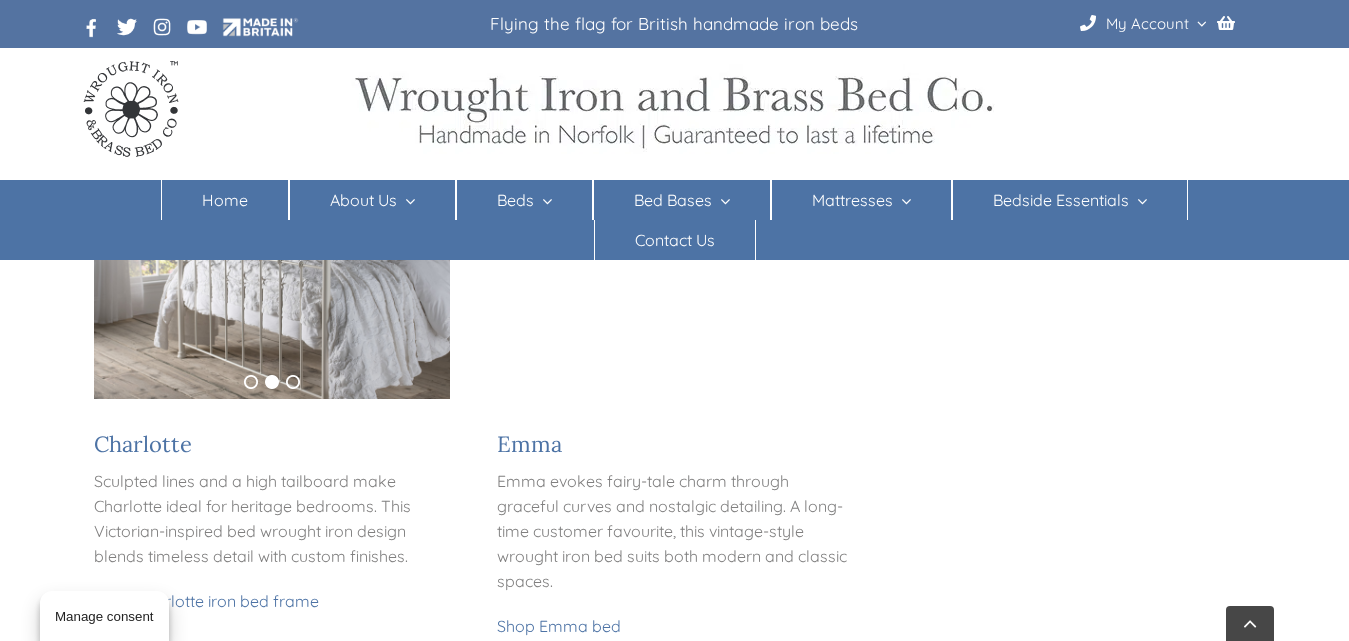scroll, scrollTop: 1905, scrollLeft: 0, axis: vertical 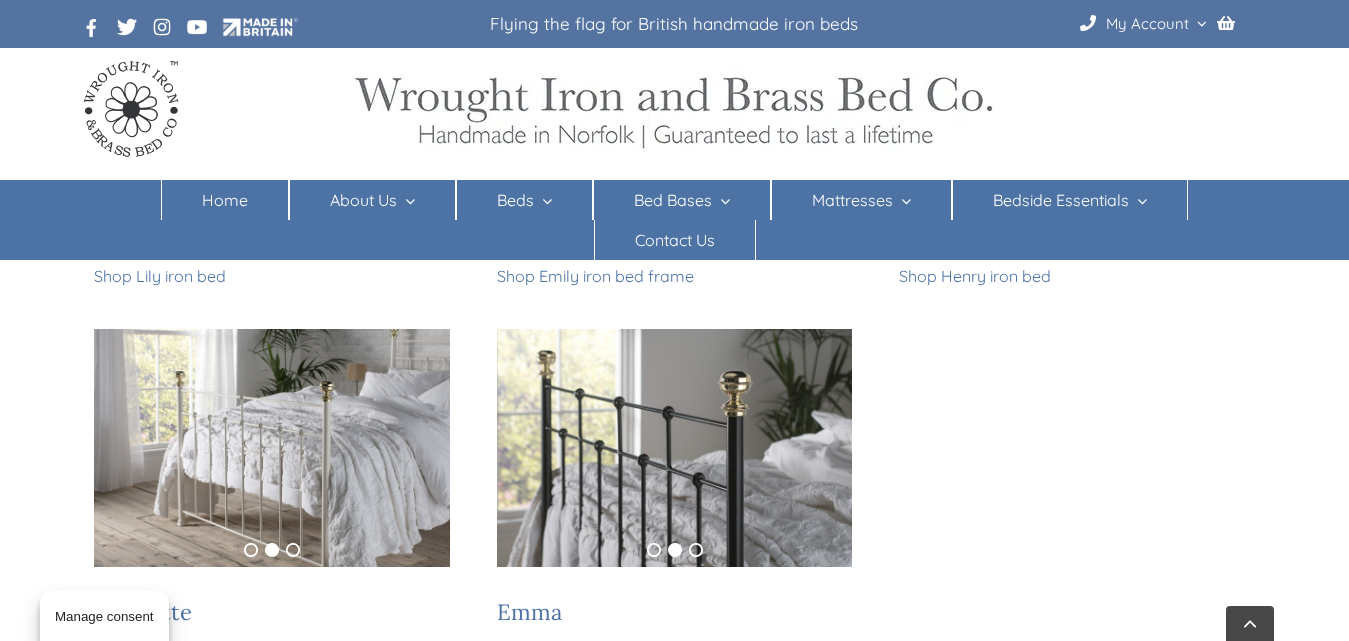 click at bounding box center [272, 447] 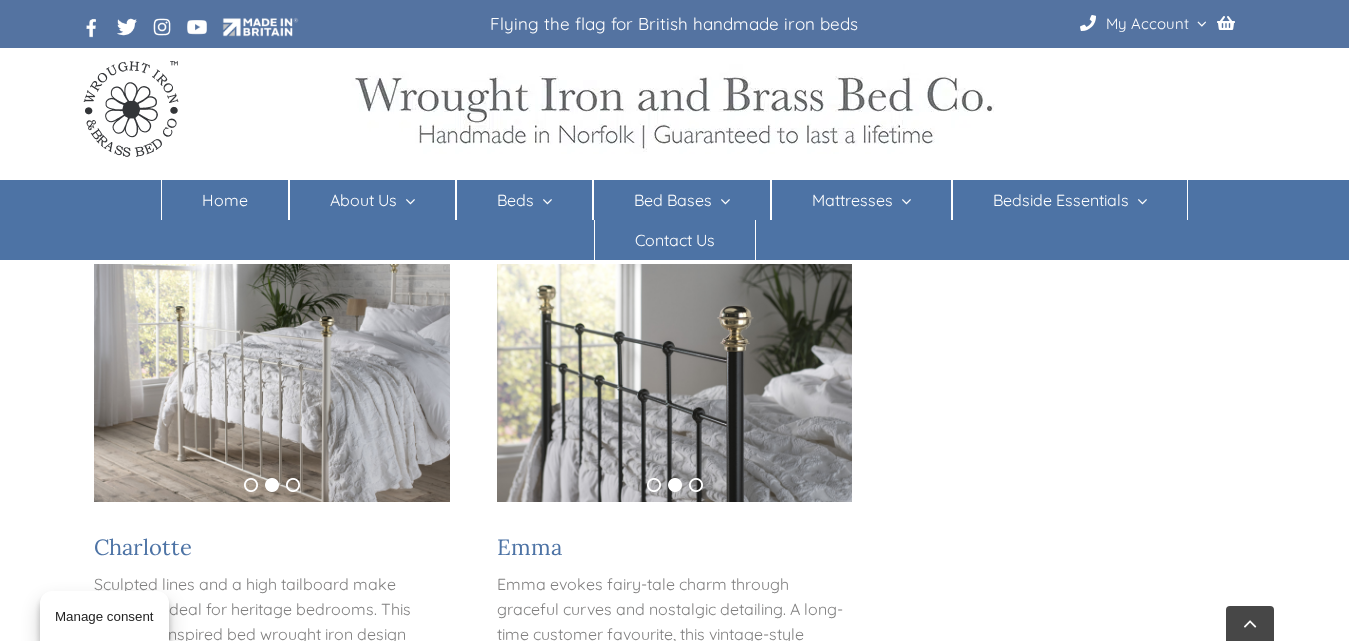 scroll, scrollTop: 2005, scrollLeft: 0, axis: vertical 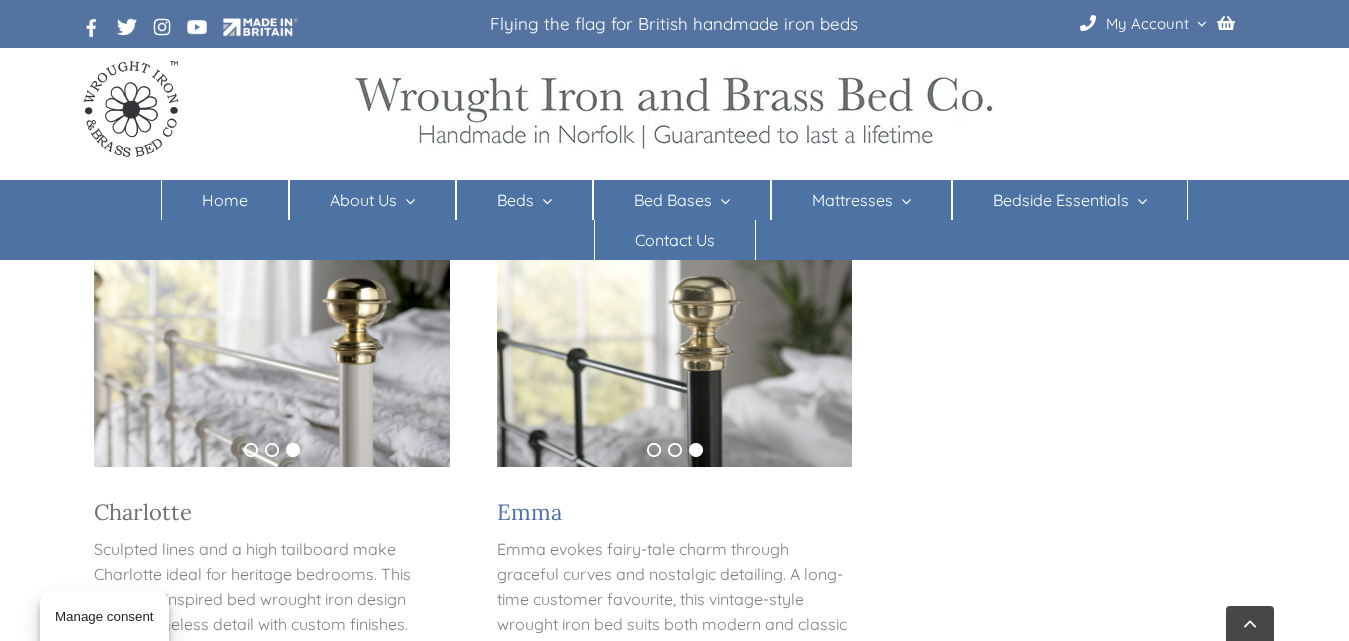 click on "Charlotte" at bounding box center (143, 512) 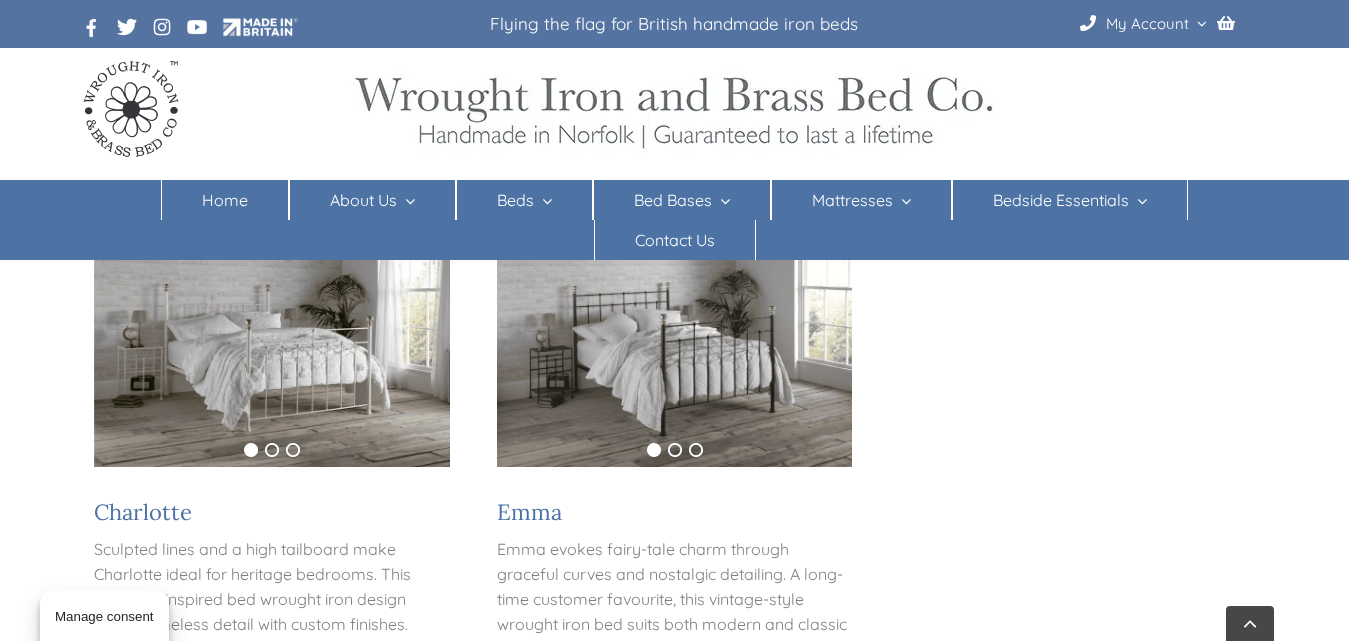 click at bounding box center (272, 347) 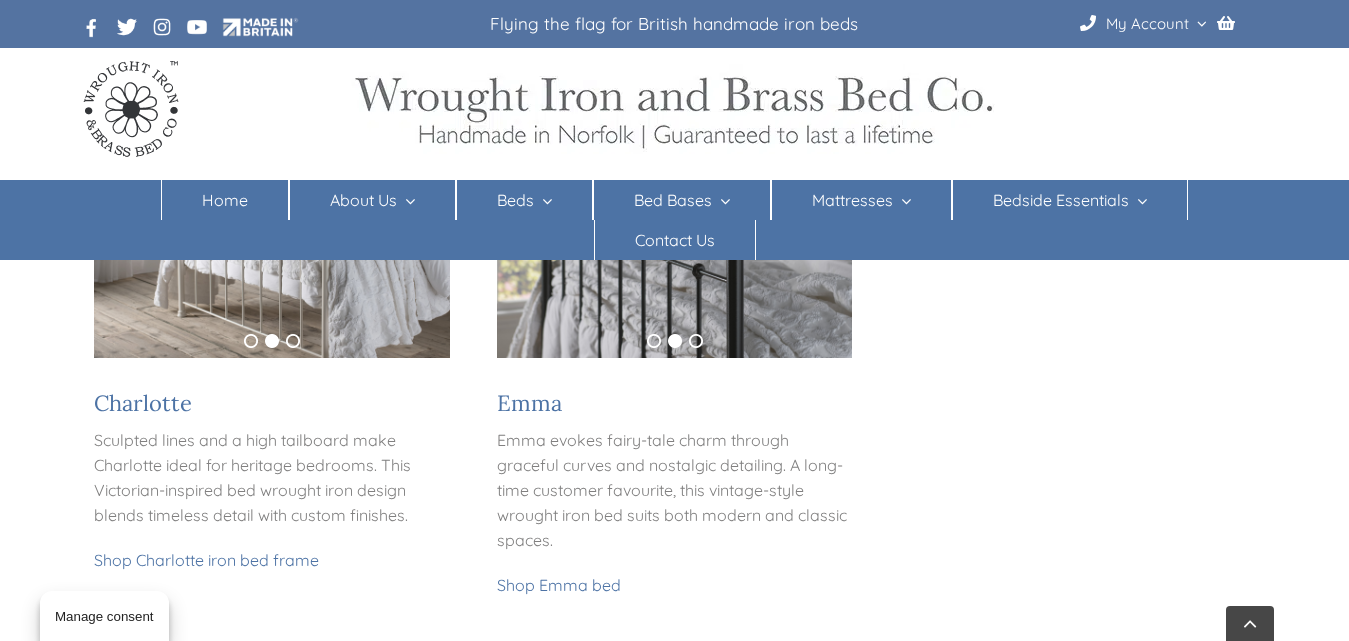 scroll, scrollTop: 2205, scrollLeft: 0, axis: vertical 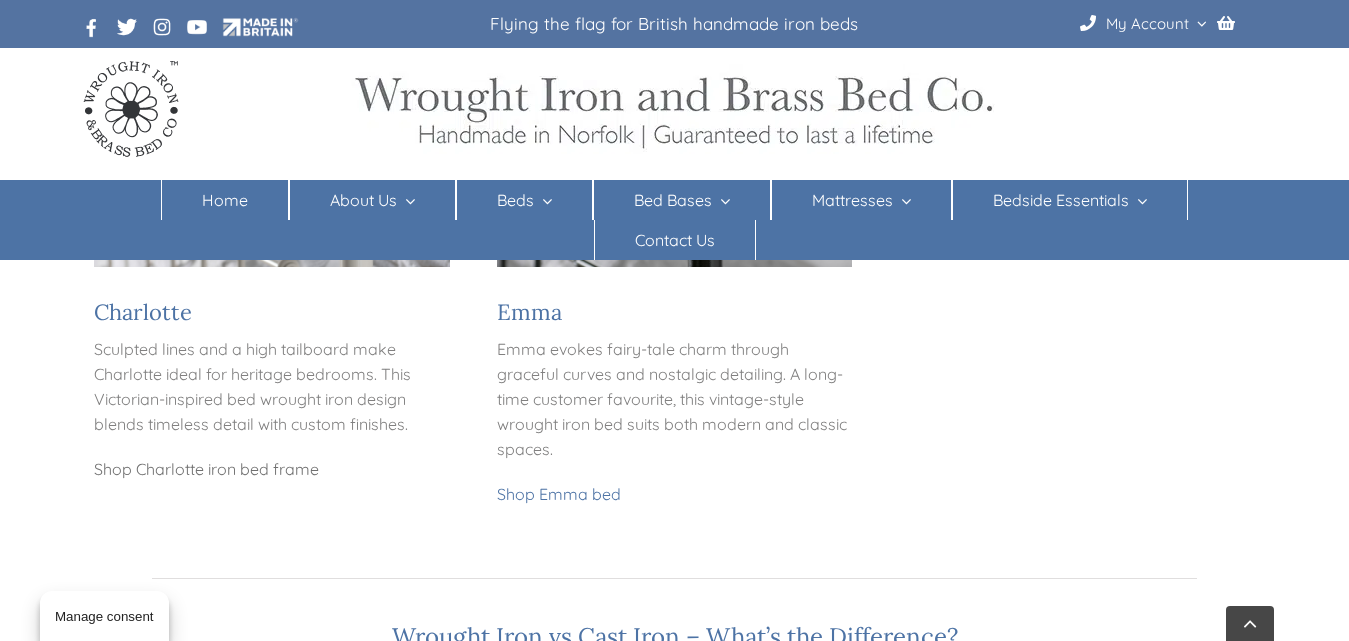 click on "Shop Charlotte iron bed frame" at bounding box center (206, 469) 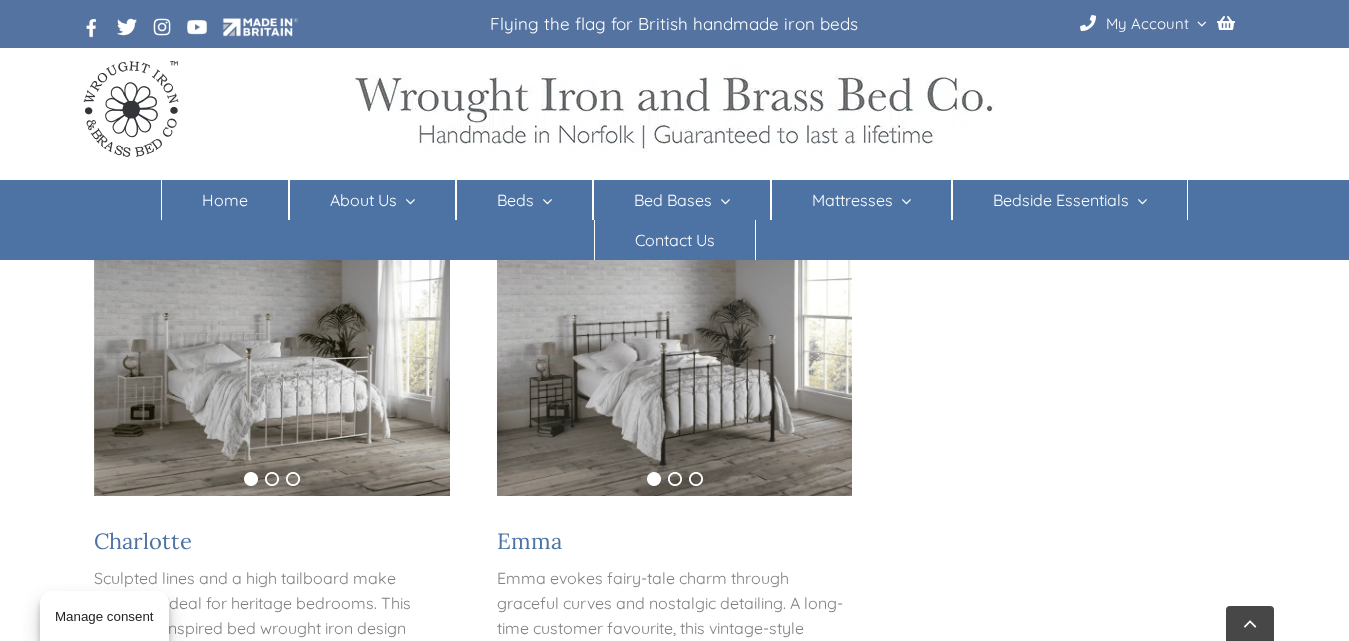 scroll, scrollTop: 2105, scrollLeft: 0, axis: vertical 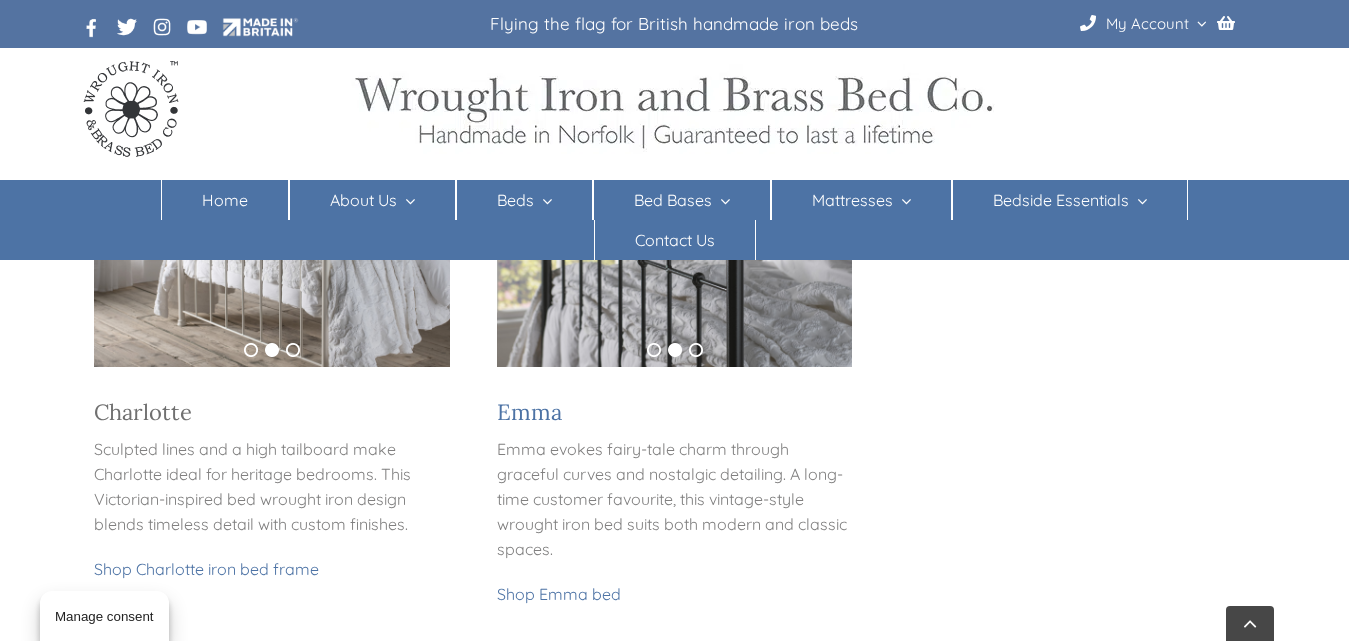 click on "Charlotte" at bounding box center [143, 412] 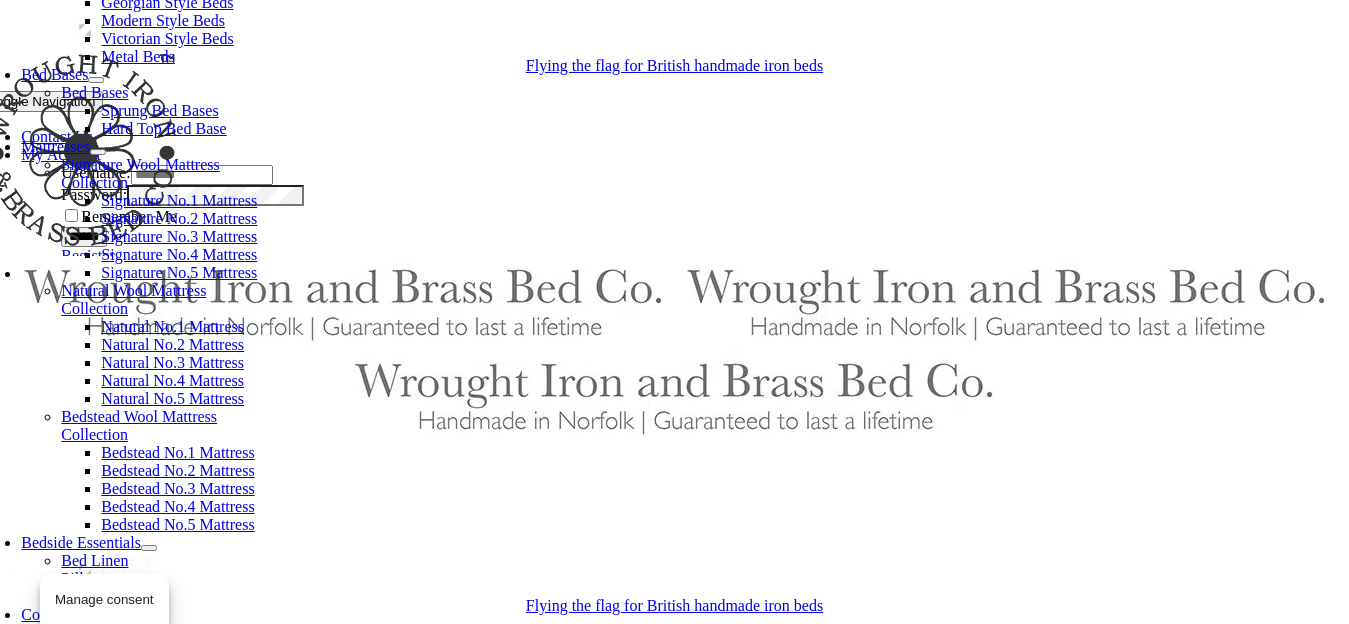 scroll, scrollTop: 1600, scrollLeft: 0, axis: vertical 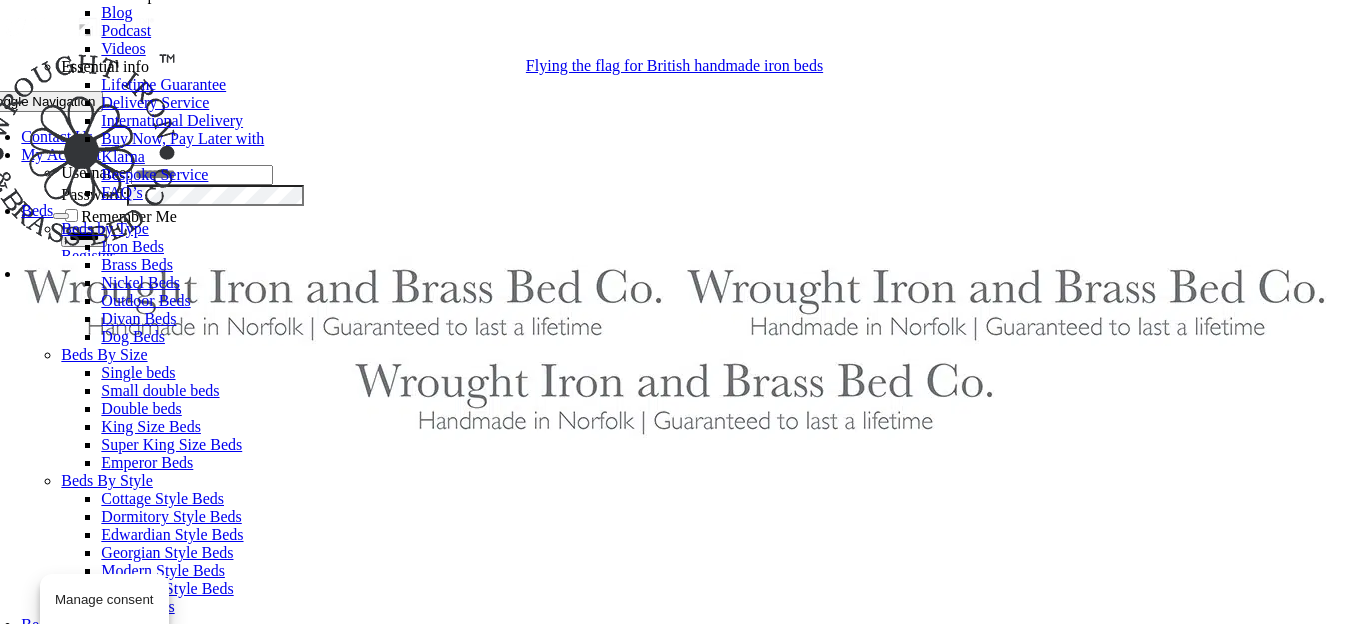 click on "Super King Size Beds" at bounding box center [171, 444] 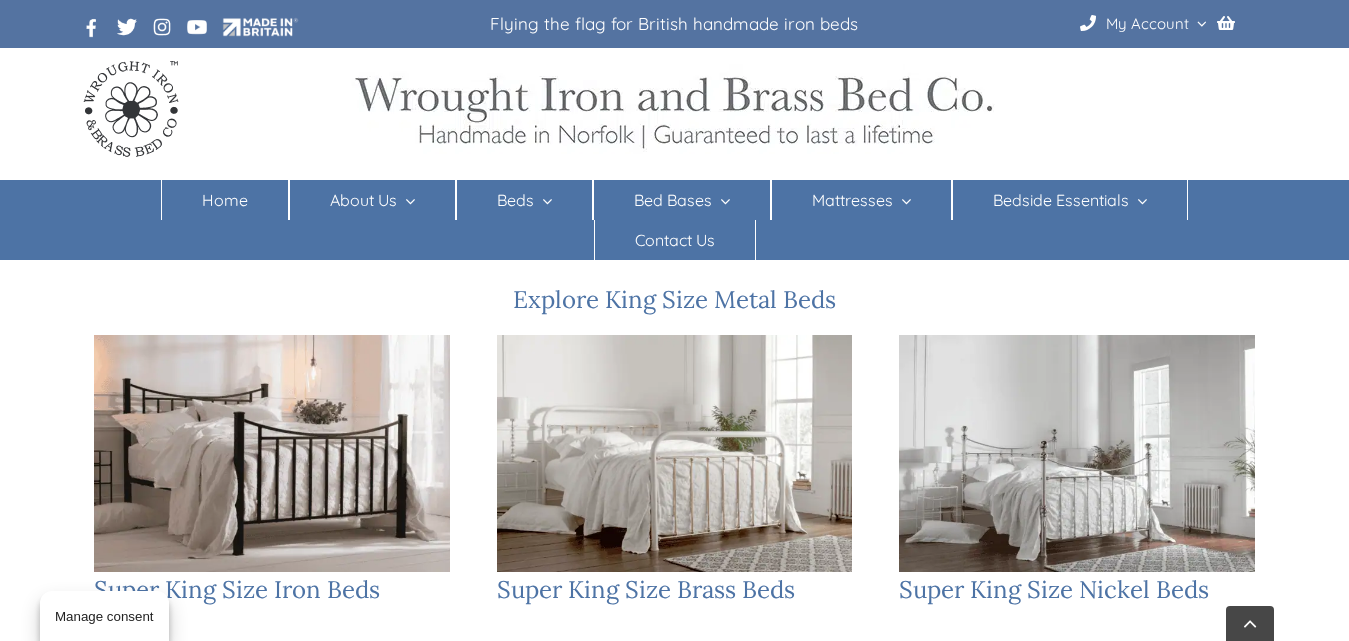 scroll, scrollTop: 800, scrollLeft: 0, axis: vertical 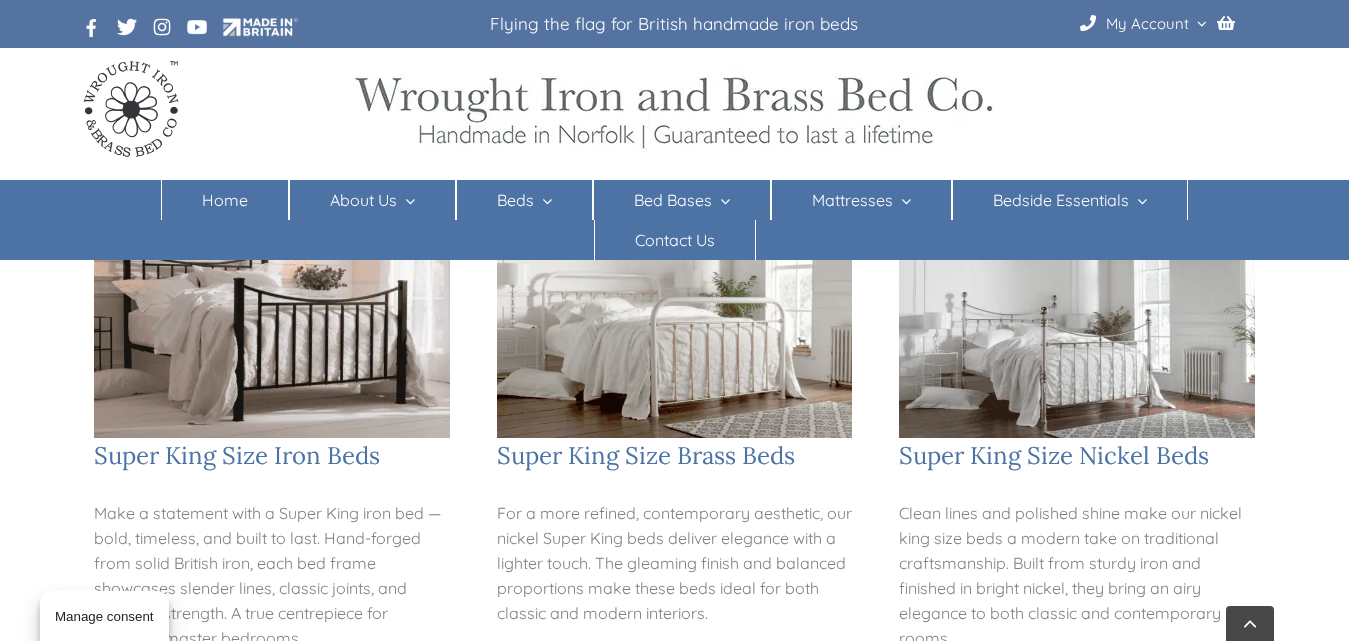 click at bounding box center [272, 319] 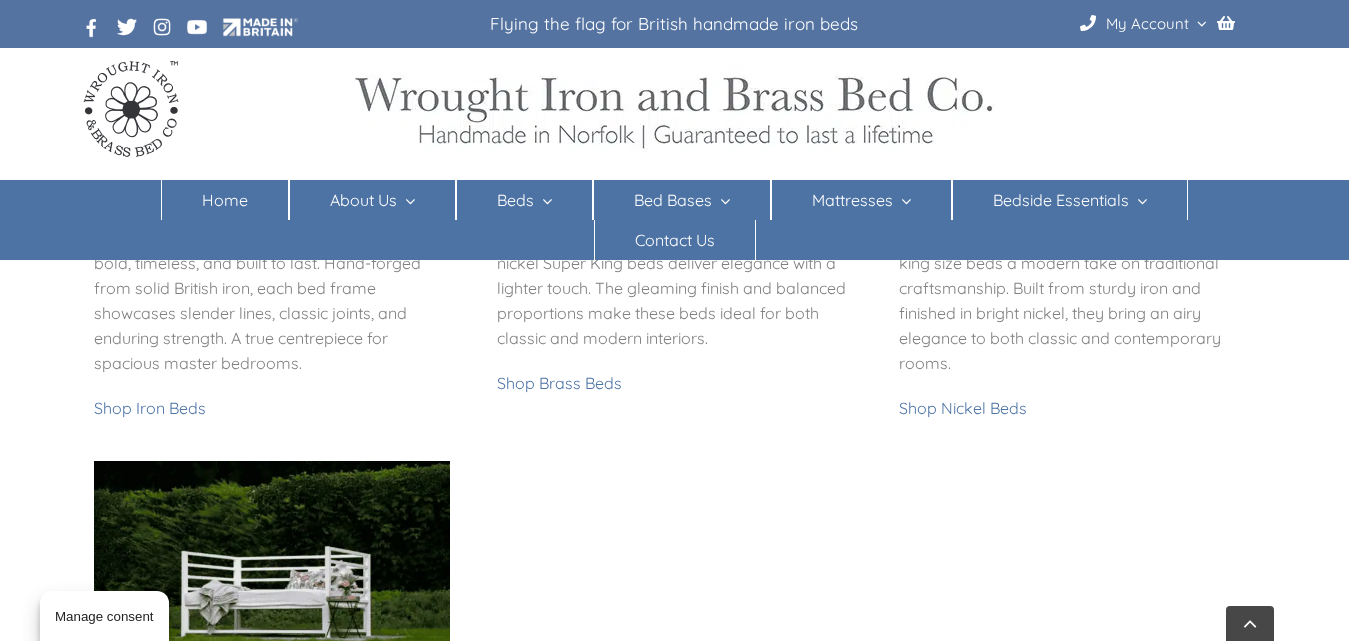 scroll, scrollTop: 1000, scrollLeft: 0, axis: vertical 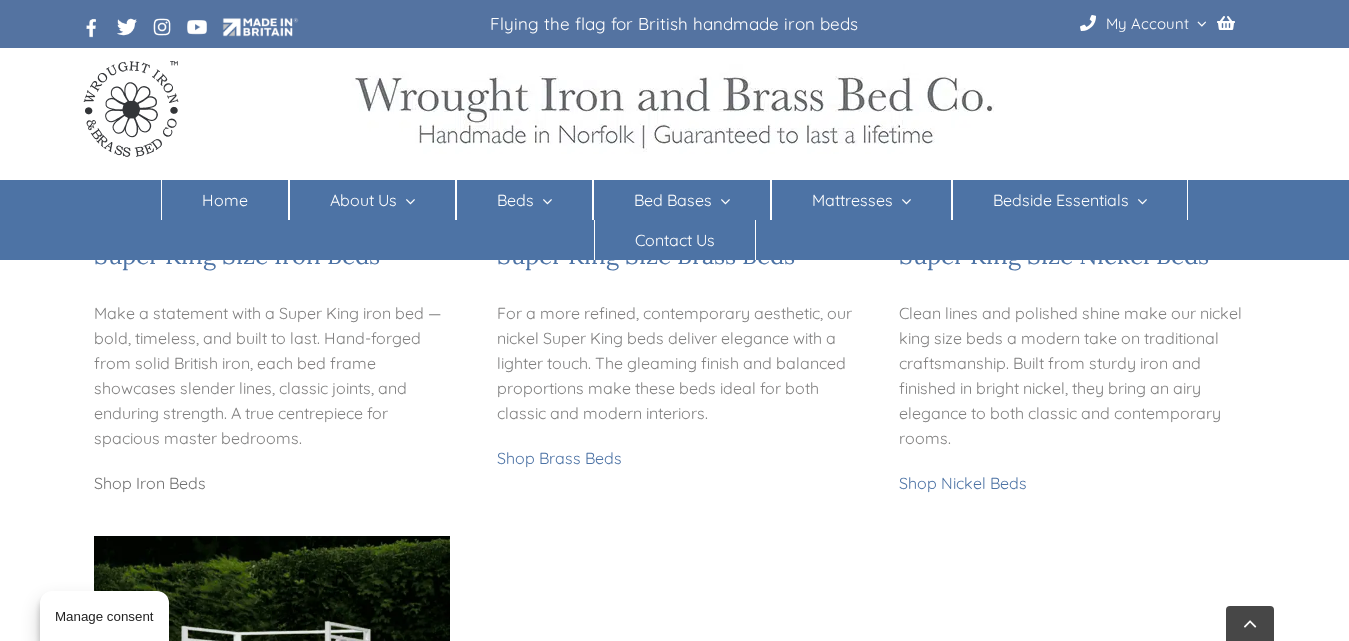 click on "Shop Iron Beds" at bounding box center (150, 483) 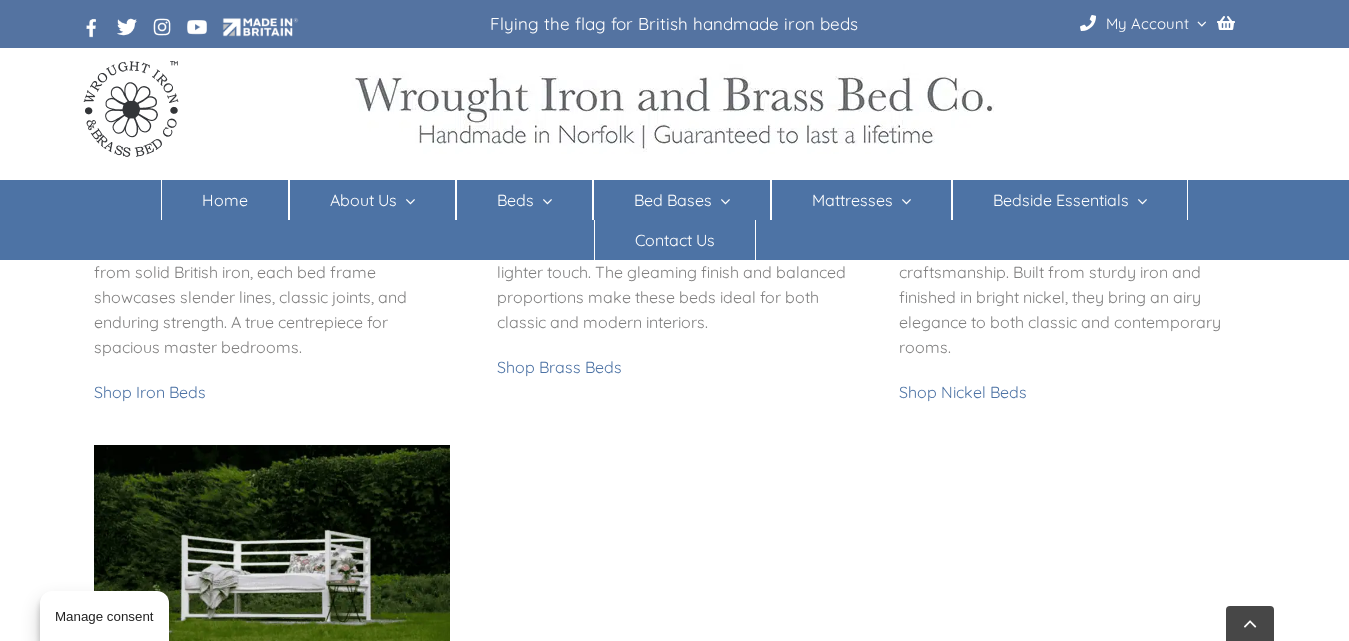 scroll, scrollTop: 1100, scrollLeft: 0, axis: vertical 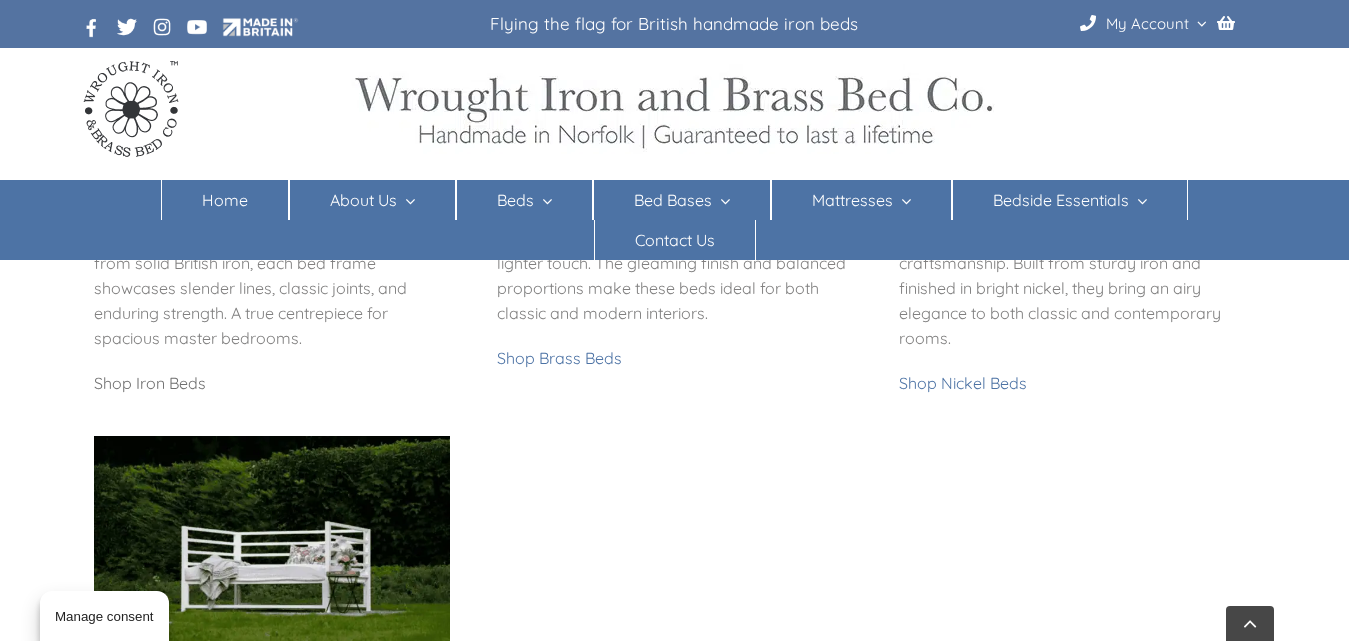 click on "Shop Iron Beds" at bounding box center [150, 383] 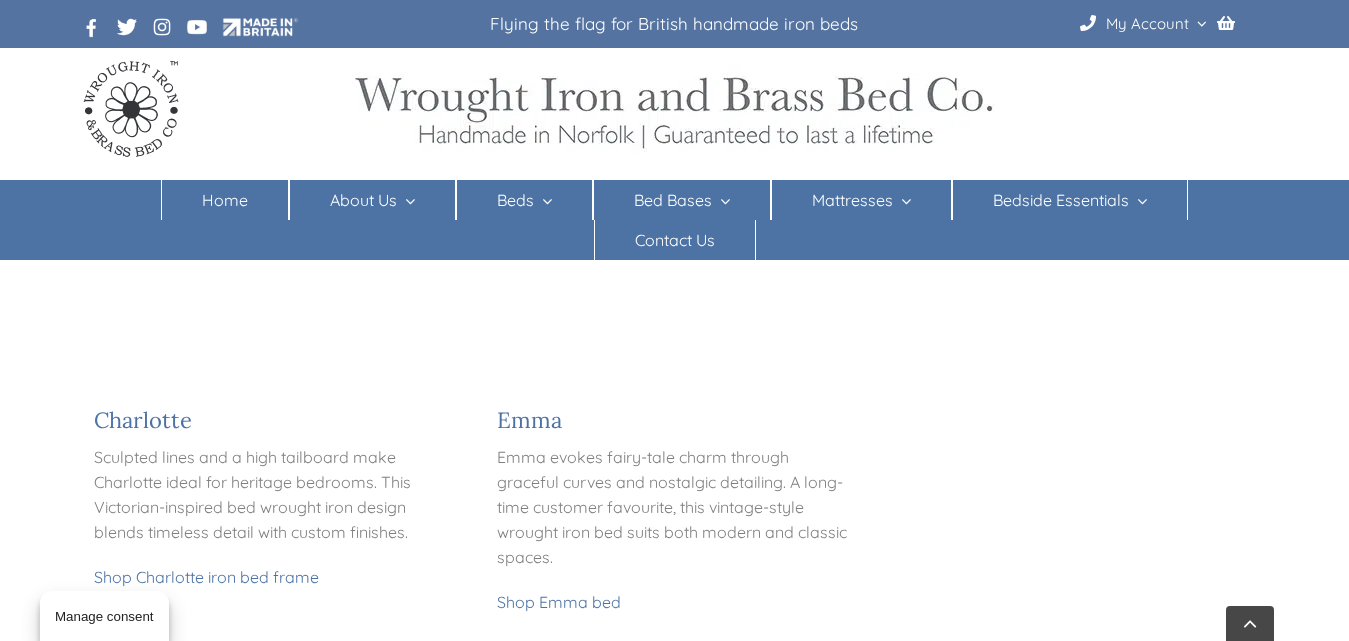 scroll, scrollTop: 2100, scrollLeft: 0, axis: vertical 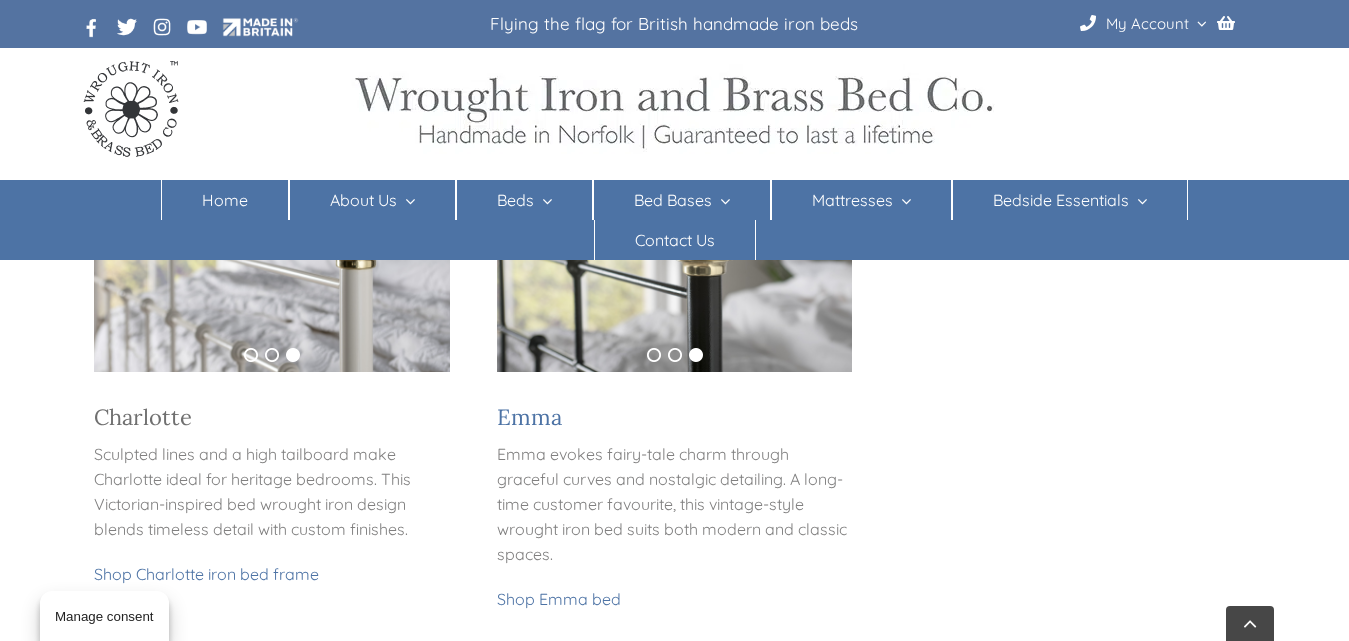 click on "Charlotte" at bounding box center (143, 417) 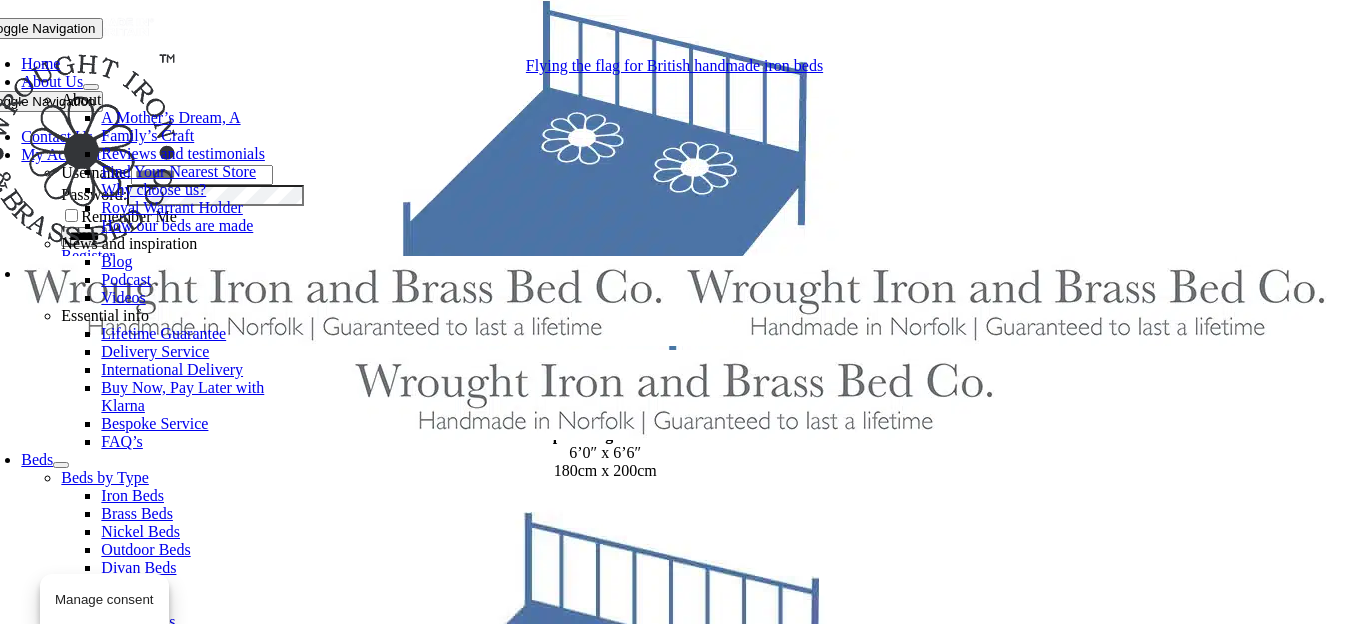 scroll, scrollTop: 26900, scrollLeft: 0, axis: vertical 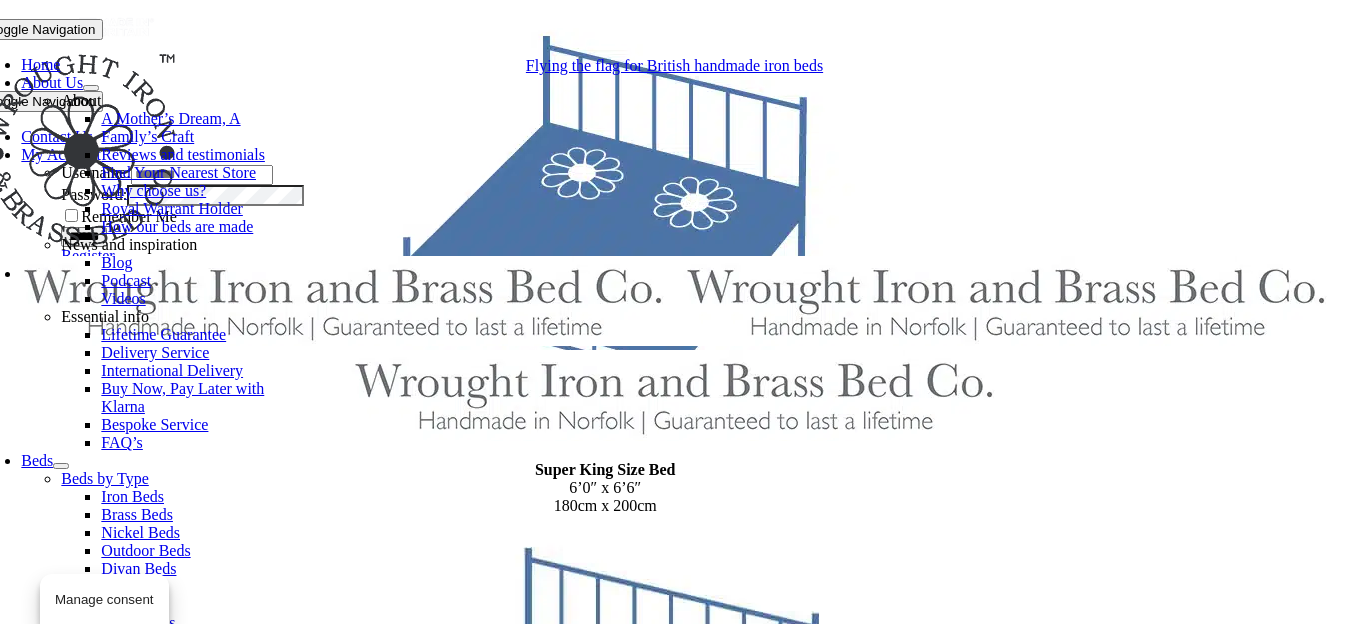 click on "About A Mother’s Dream, A Family’s Craft Reviews and testimonials Find Your Nearest Store Why choose us? Royal Warrant Holder How our beds are made News and inspiration Blog Podcast Videos Essential info Lifetime Guarantee Delivery Service International Delivery Buy Now, Pay Later with Klarna Bespoke Service FAQ’s" at bounding box center (358, 272) 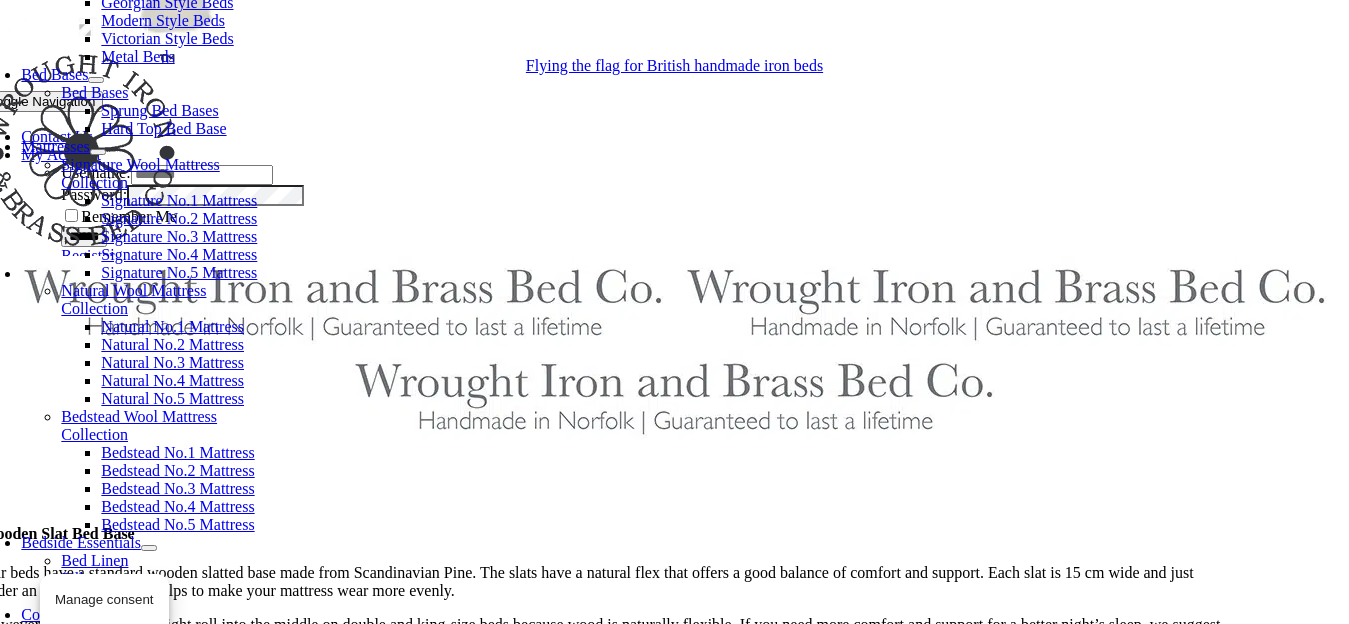 scroll, scrollTop: 51500, scrollLeft: 0, axis: vertical 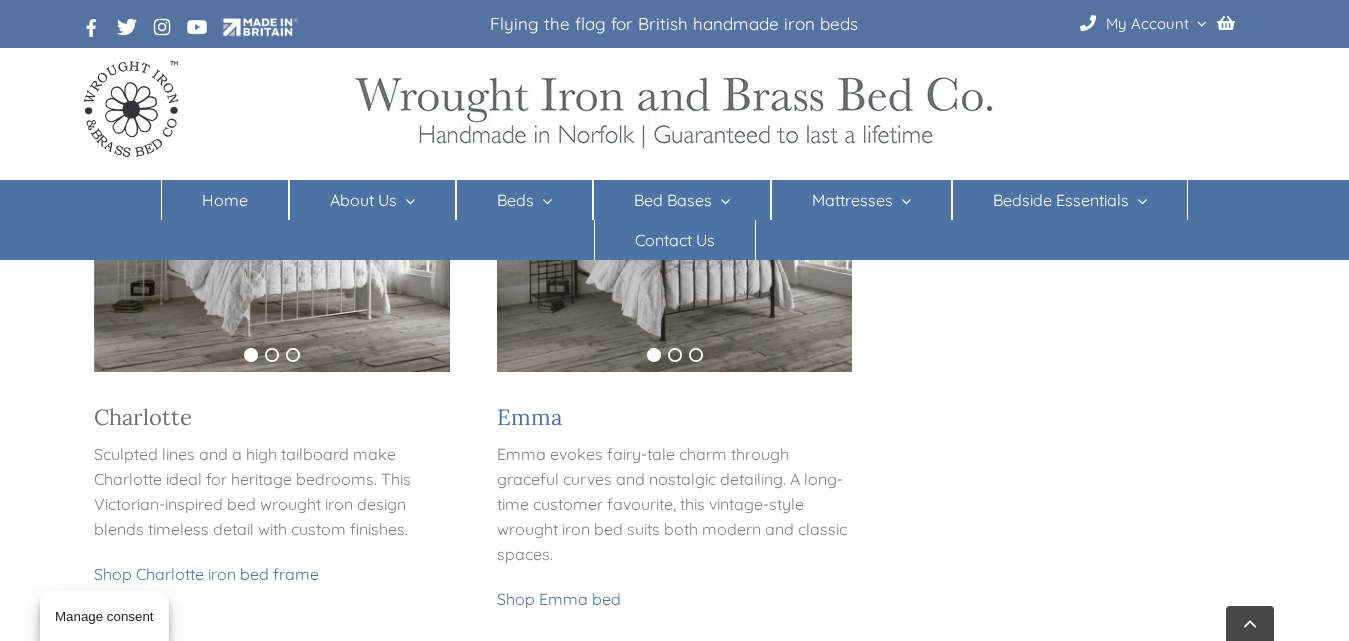 click on "Charlotte" at bounding box center (143, 417) 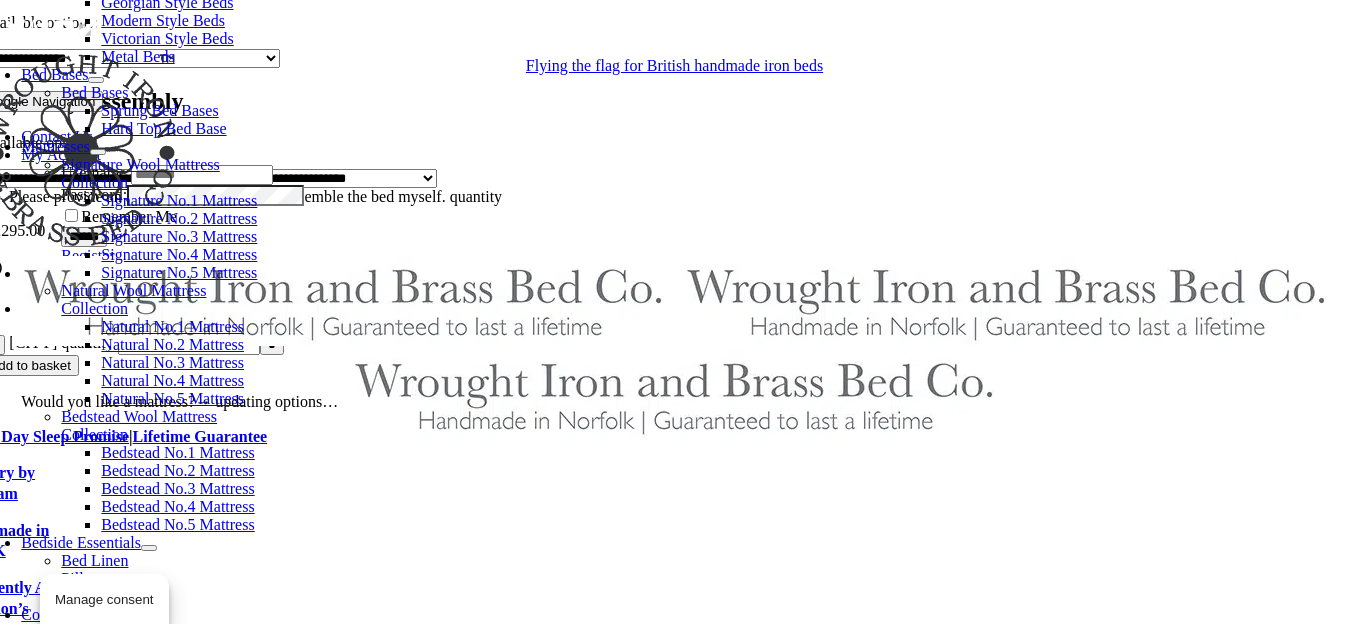scroll, scrollTop: 9200, scrollLeft: 0, axis: vertical 